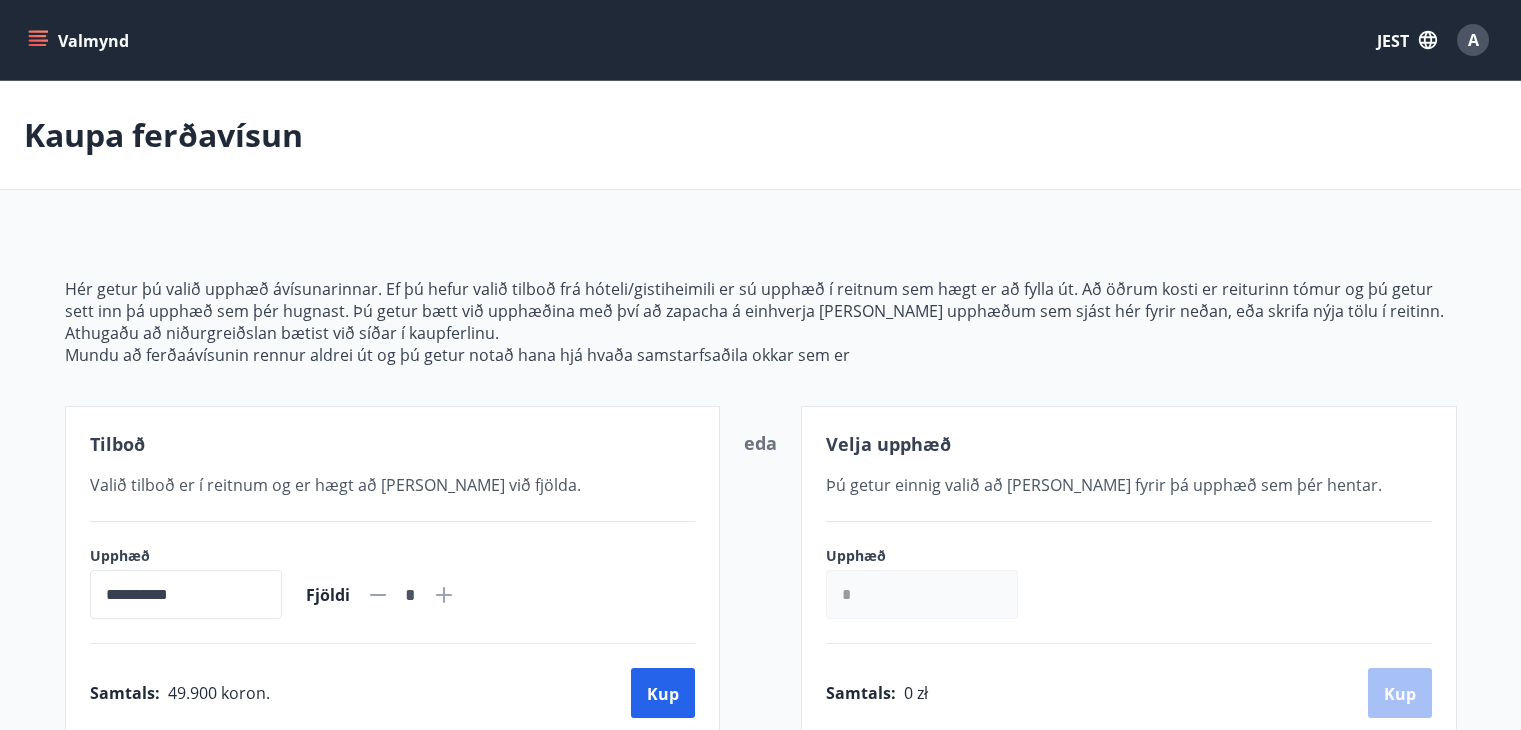 scroll, scrollTop: 0, scrollLeft: 0, axis: both 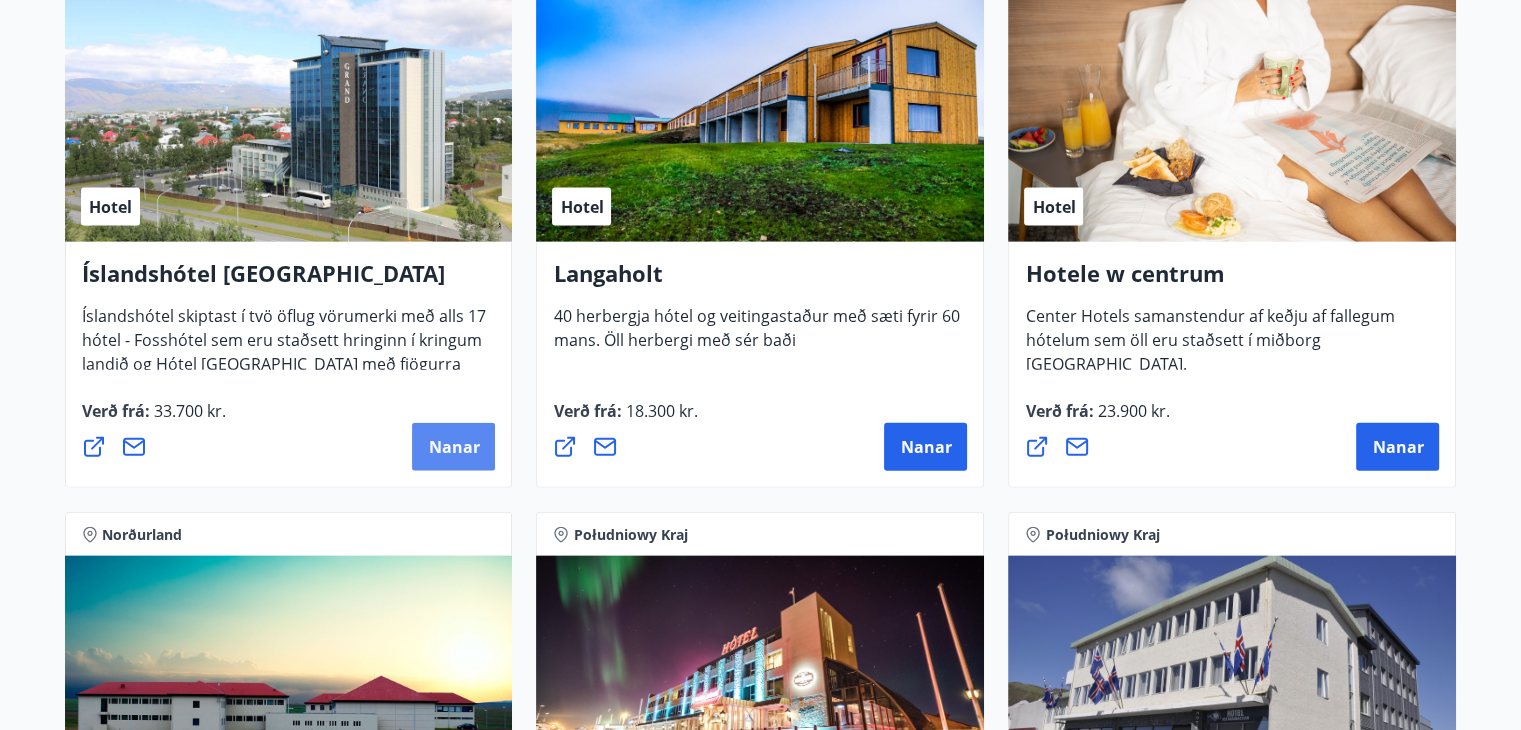 click on "Nanar" at bounding box center [453, 447] 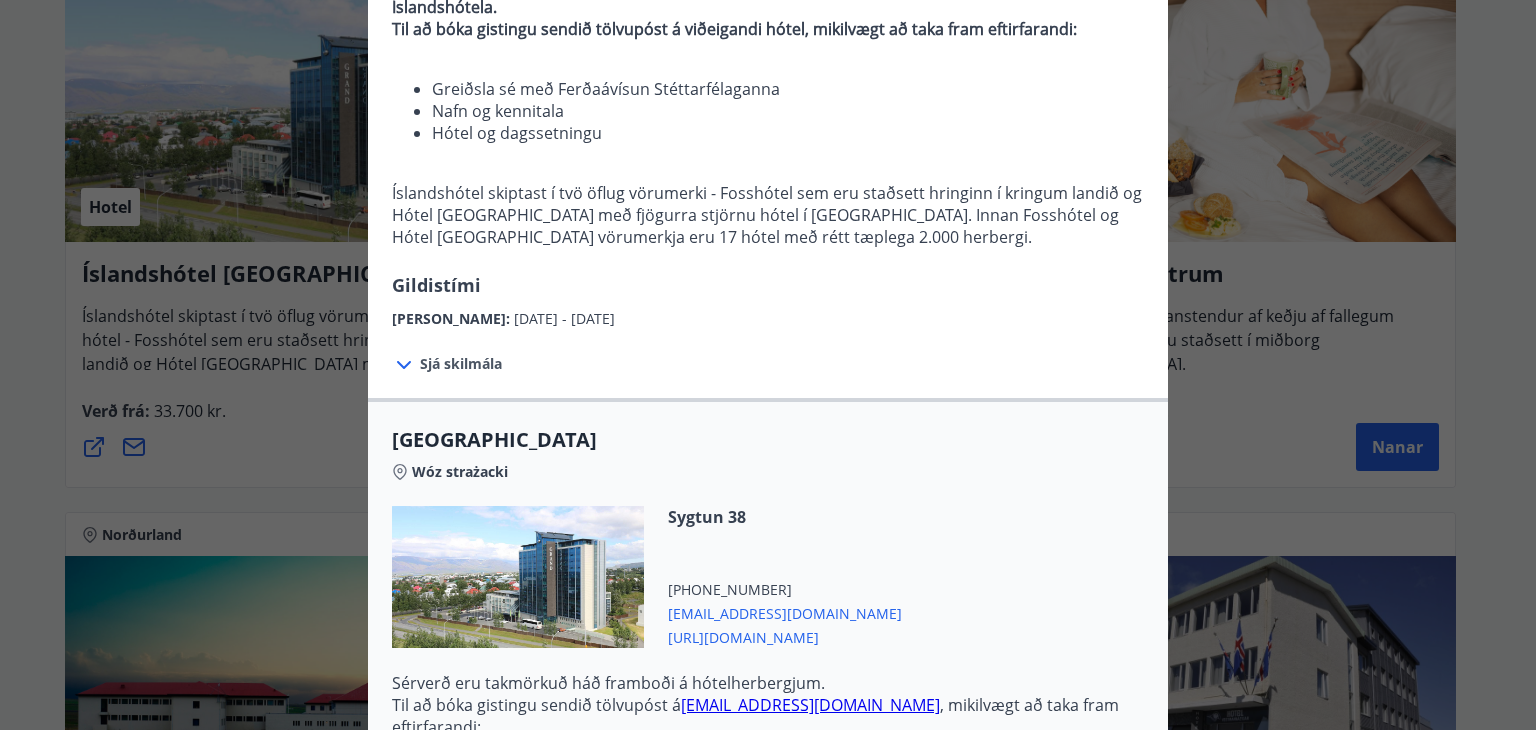 scroll, scrollTop: 300, scrollLeft: 0, axis: vertical 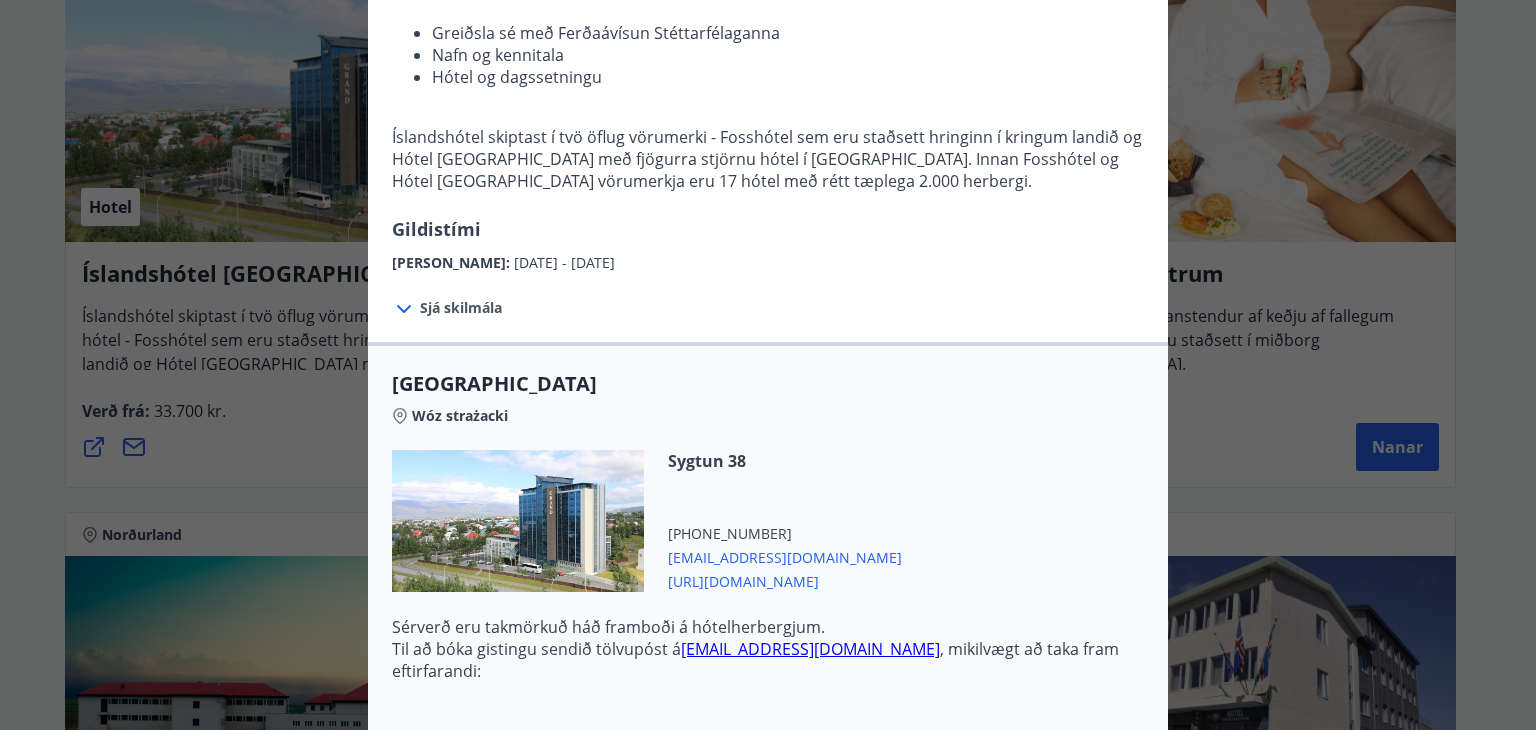 click on "Sjá skilmála" at bounding box center (461, 307) 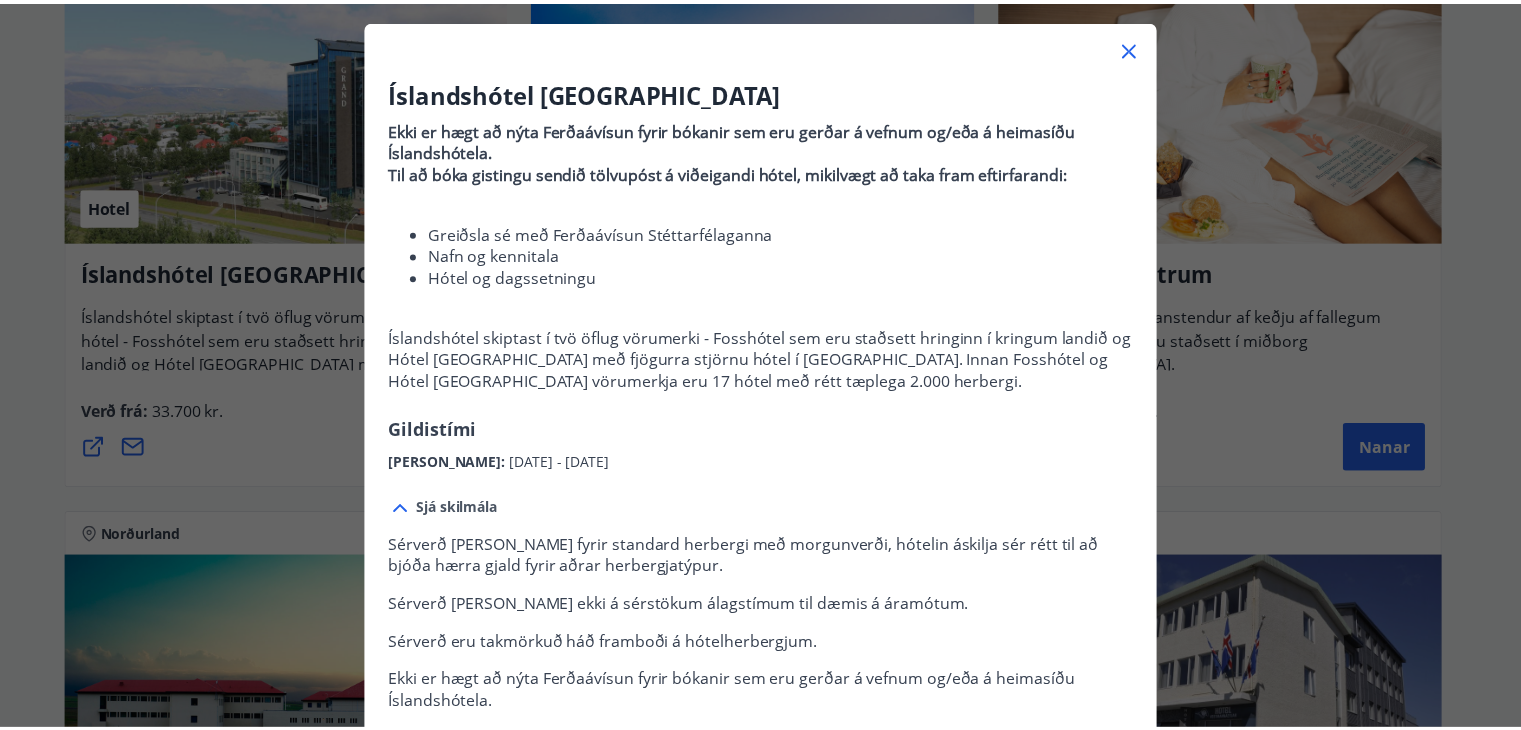 scroll, scrollTop: 0, scrollLeft: 0, axis: both 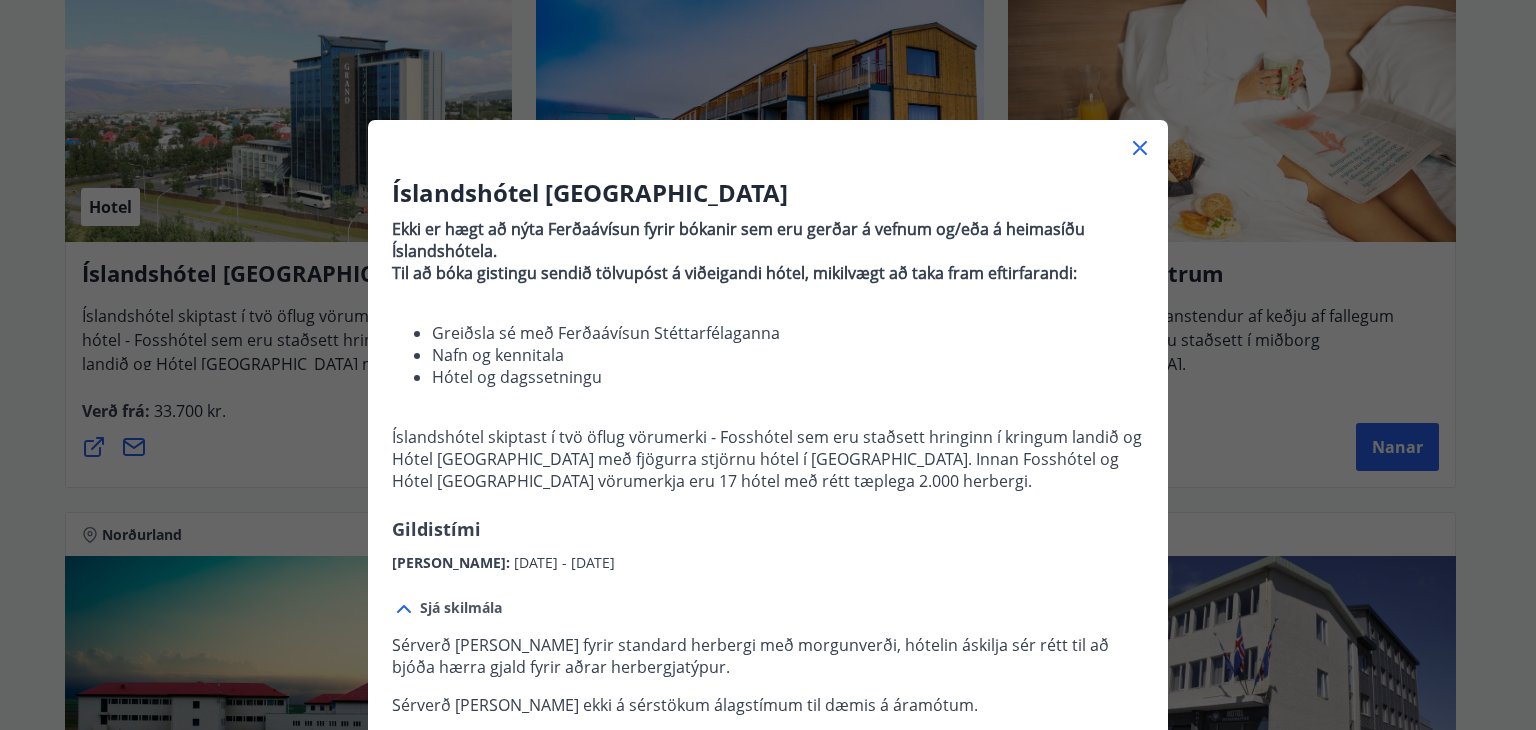 click 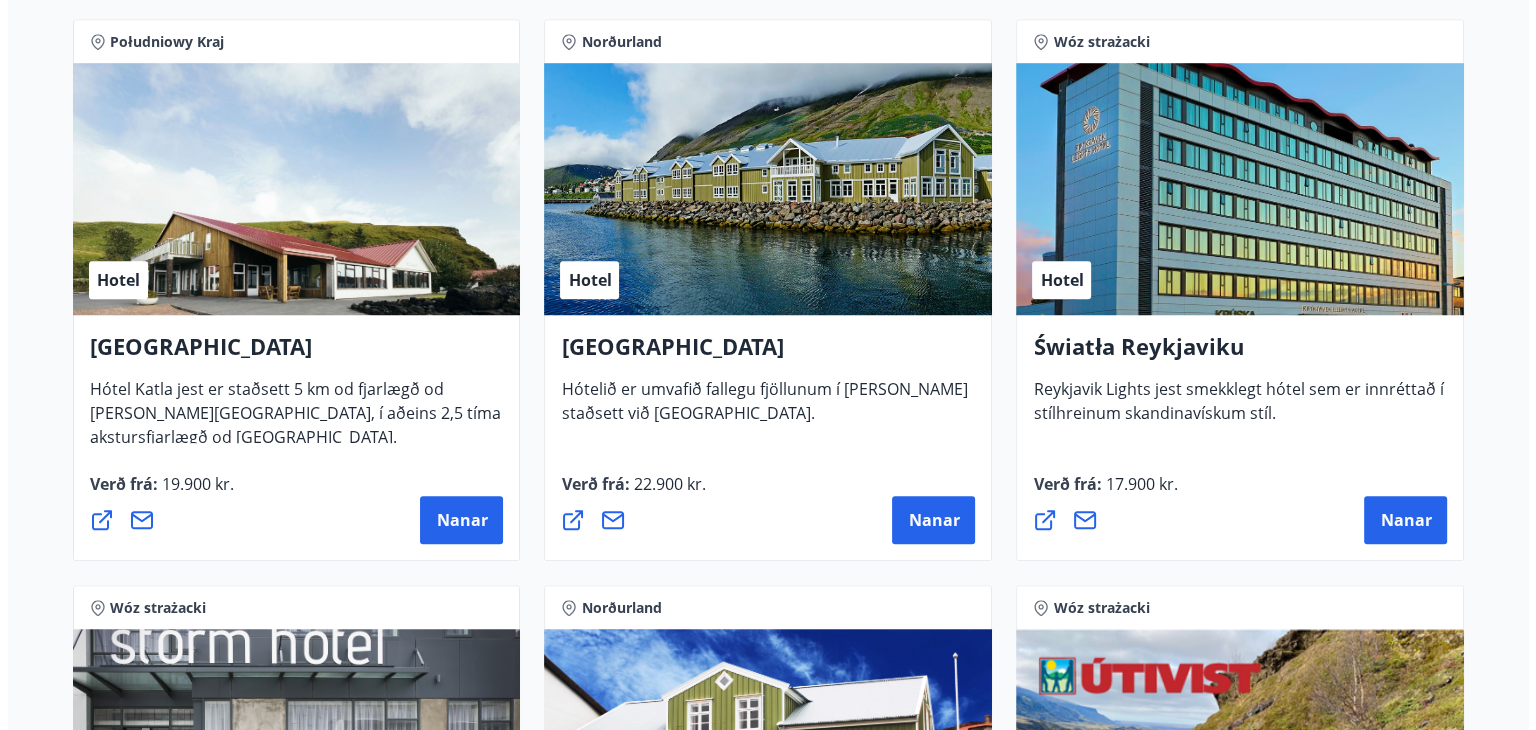 scroll, scrollTop: 1502, scrollLeft: 0, axis: vertical 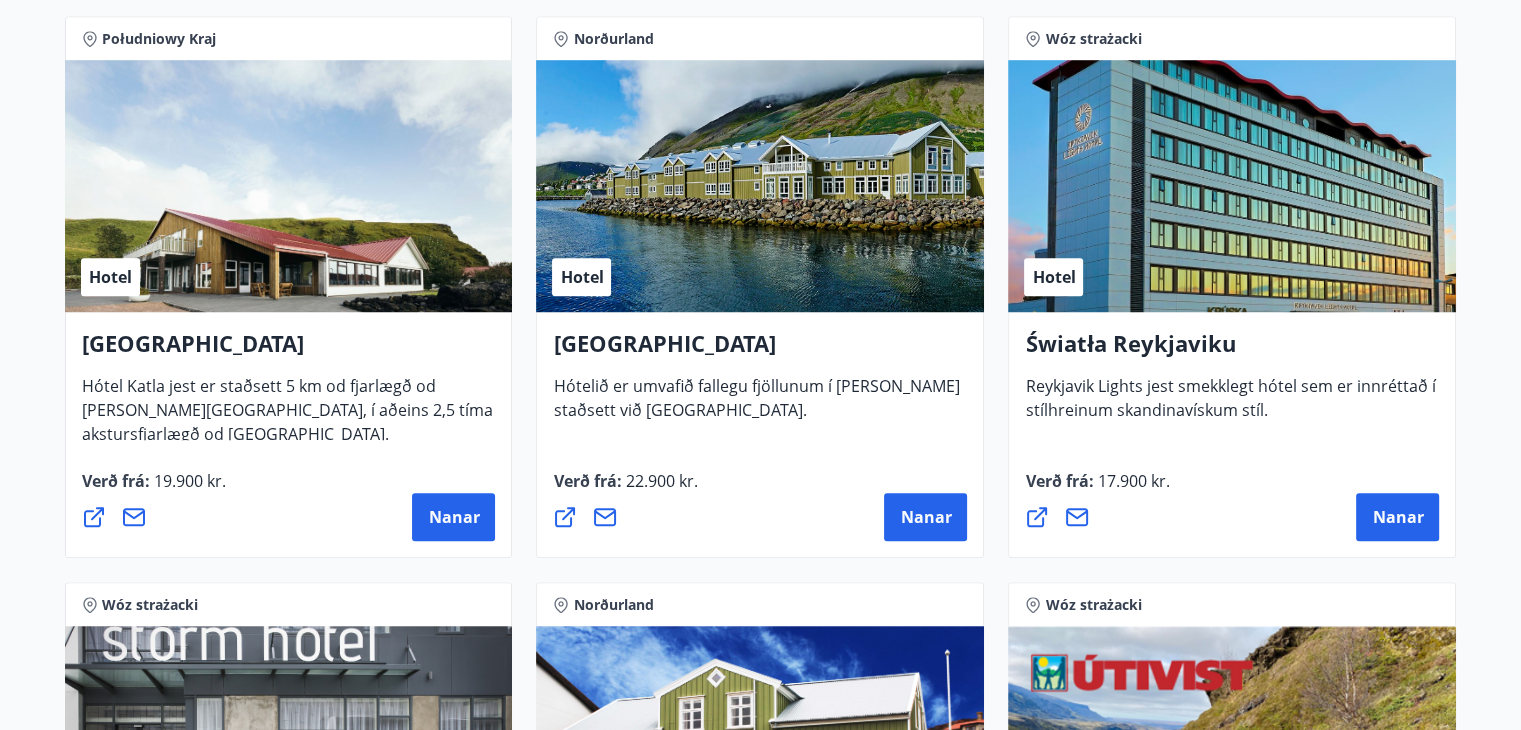 click on "Hotel" at bounding box center [1232, 186] 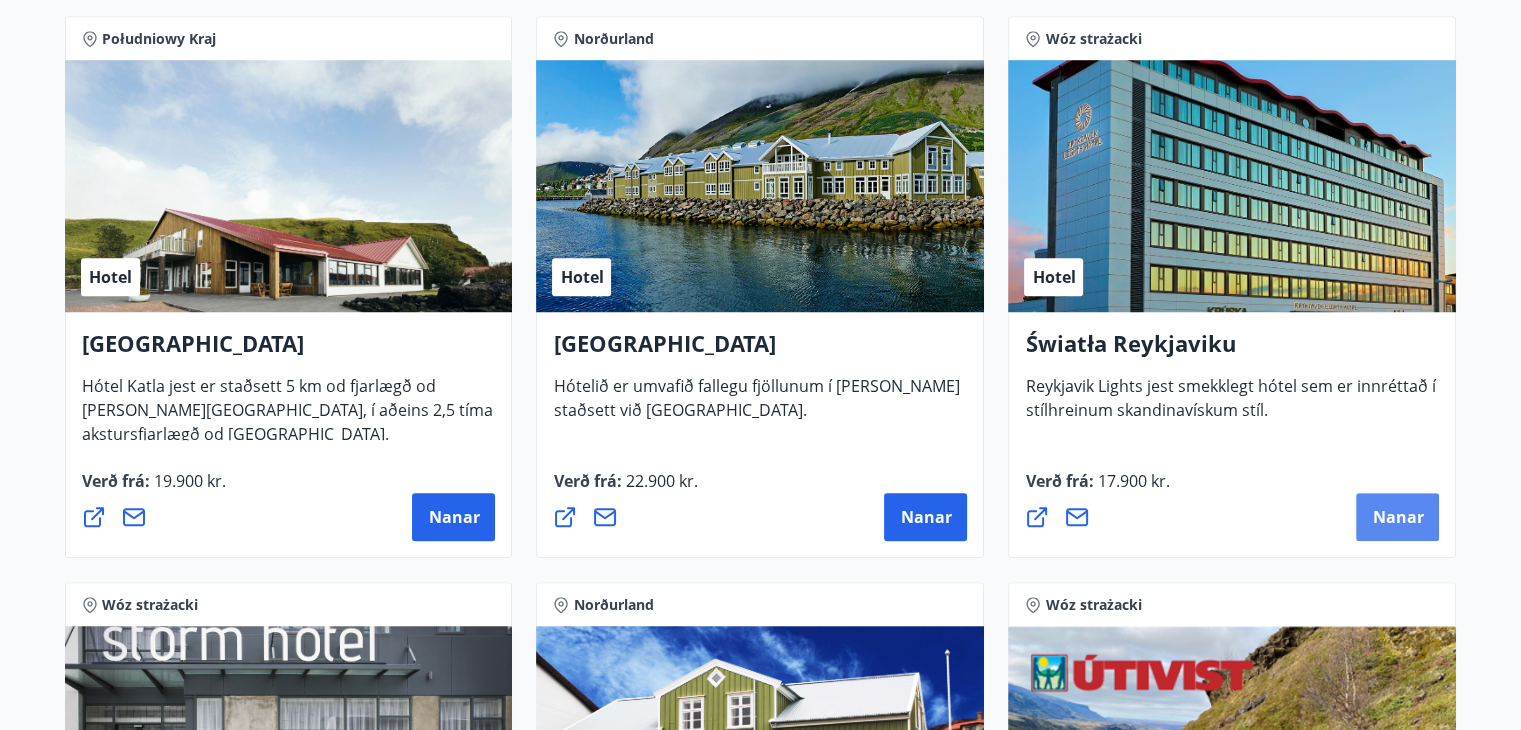 click on "Nanar" at bounding box center [1397, 517] 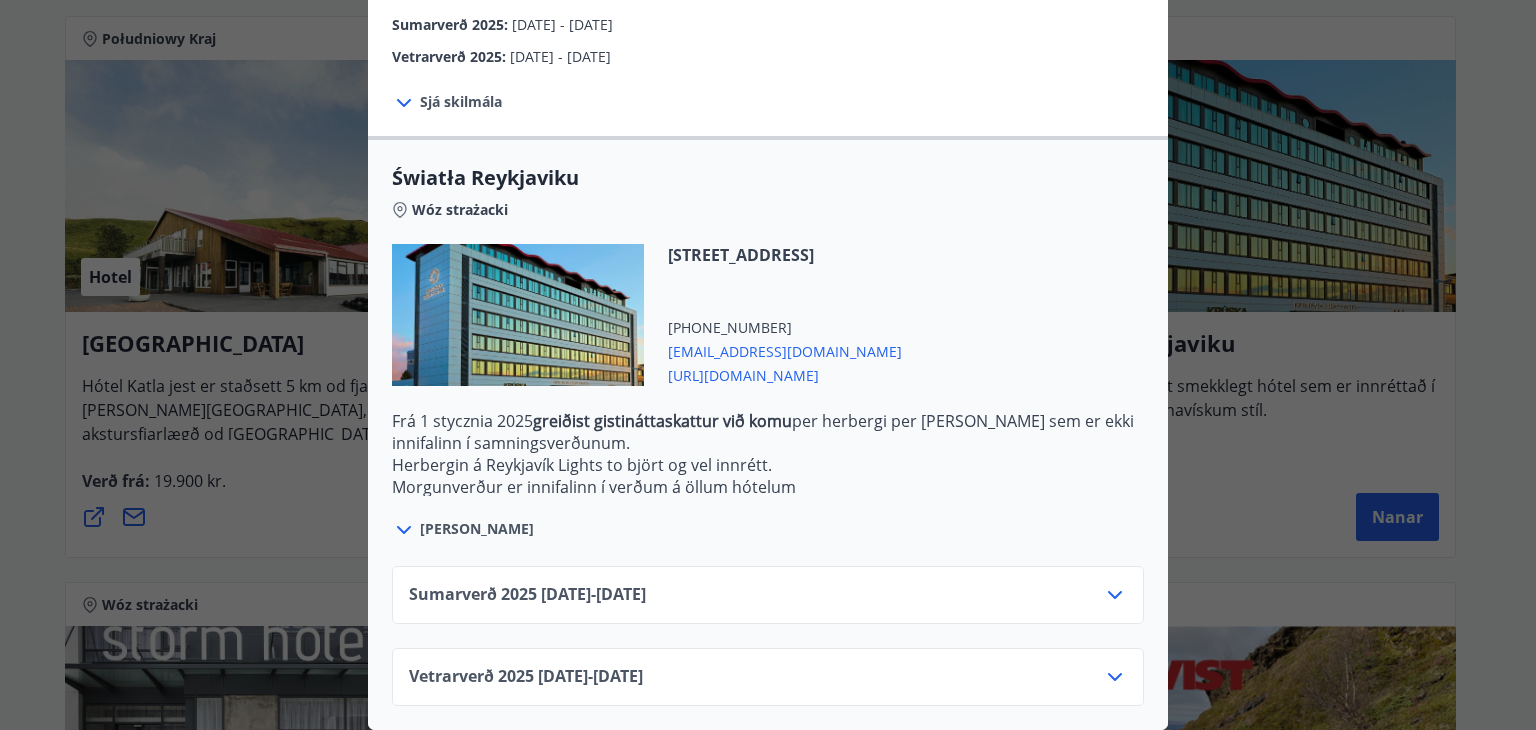 scroll, scrollTop: 530, scrollLeft: 0, axis: vertical 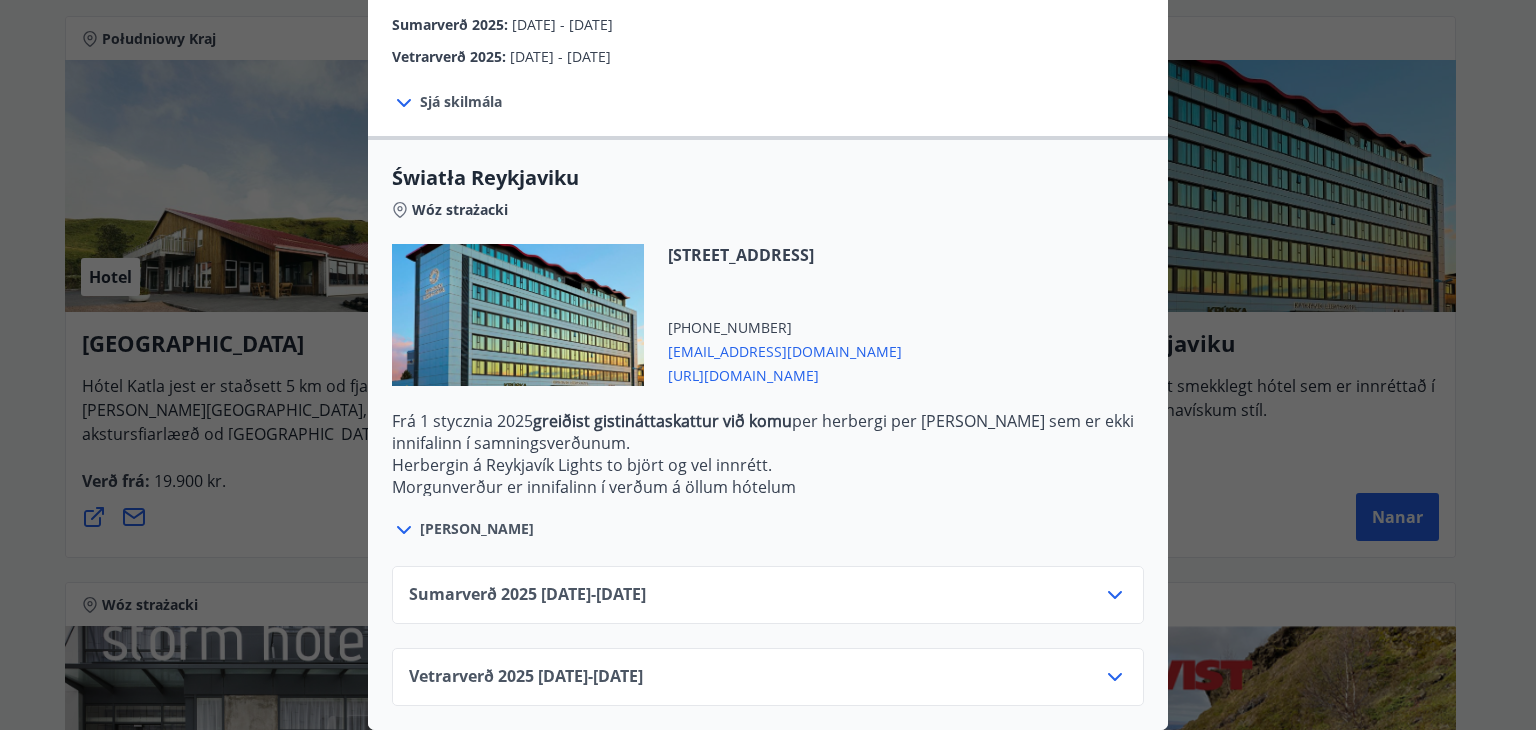click 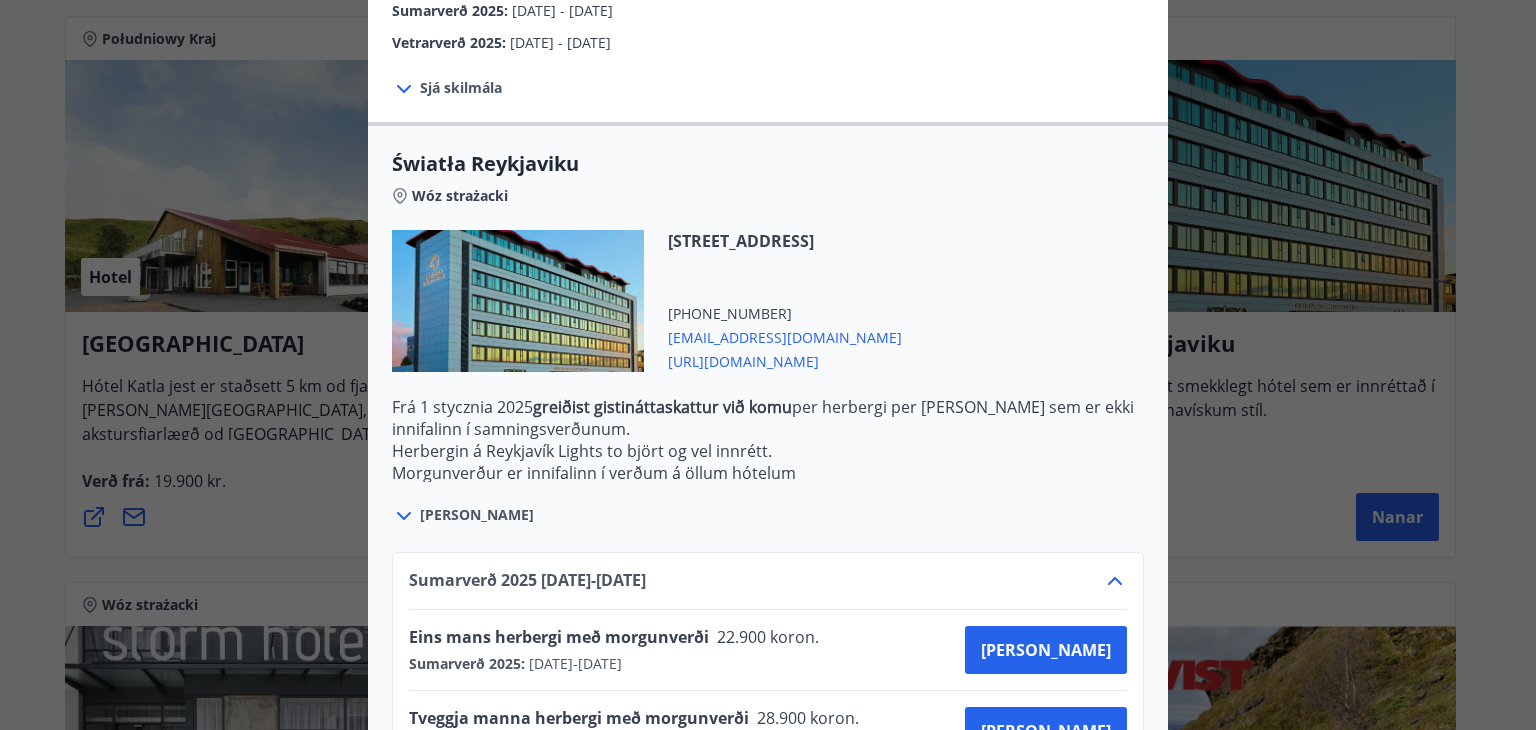 scroll, scrollTop: 692, scrollLeft: 0, axis: vertical 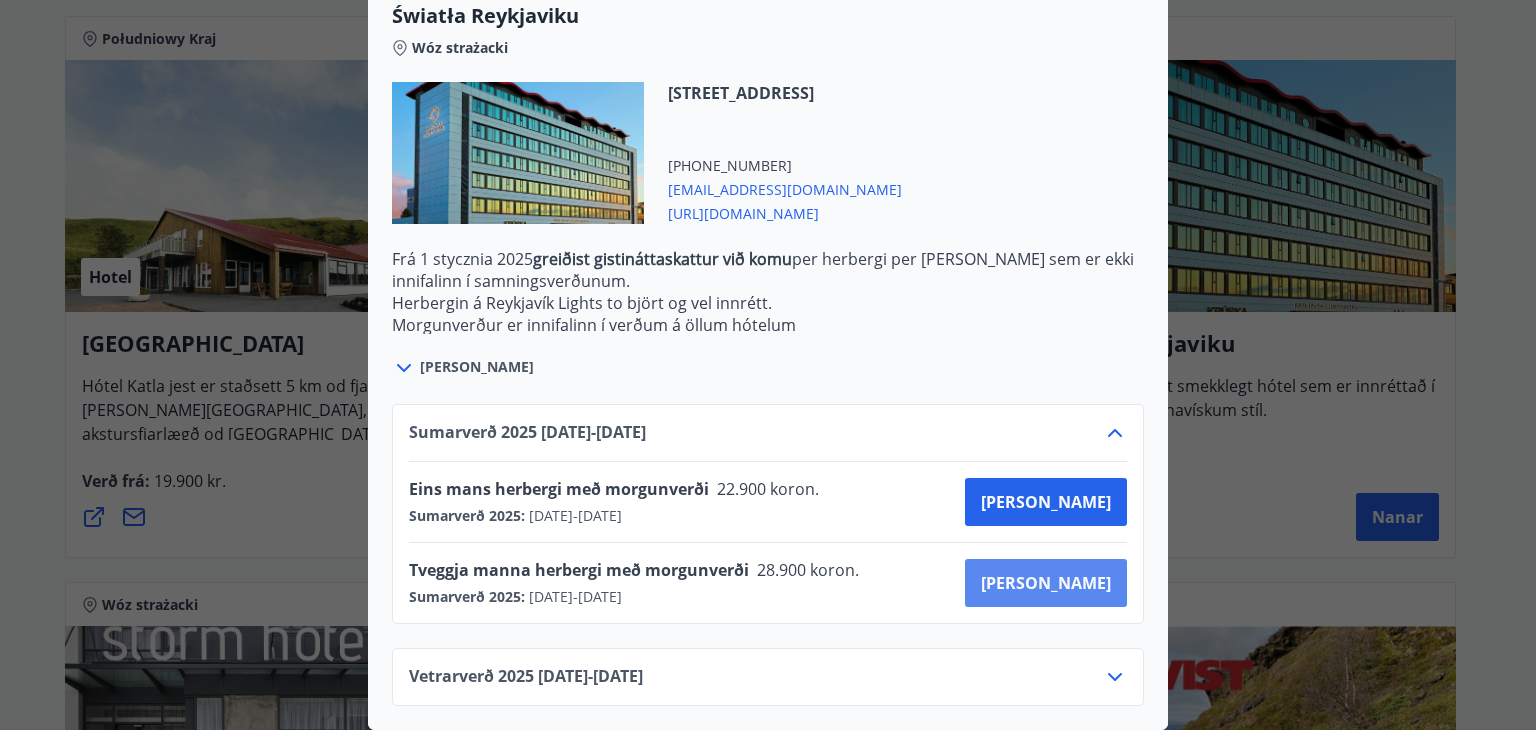 click on "[PERSON_NAME]" at bounding box center [1046, 583] 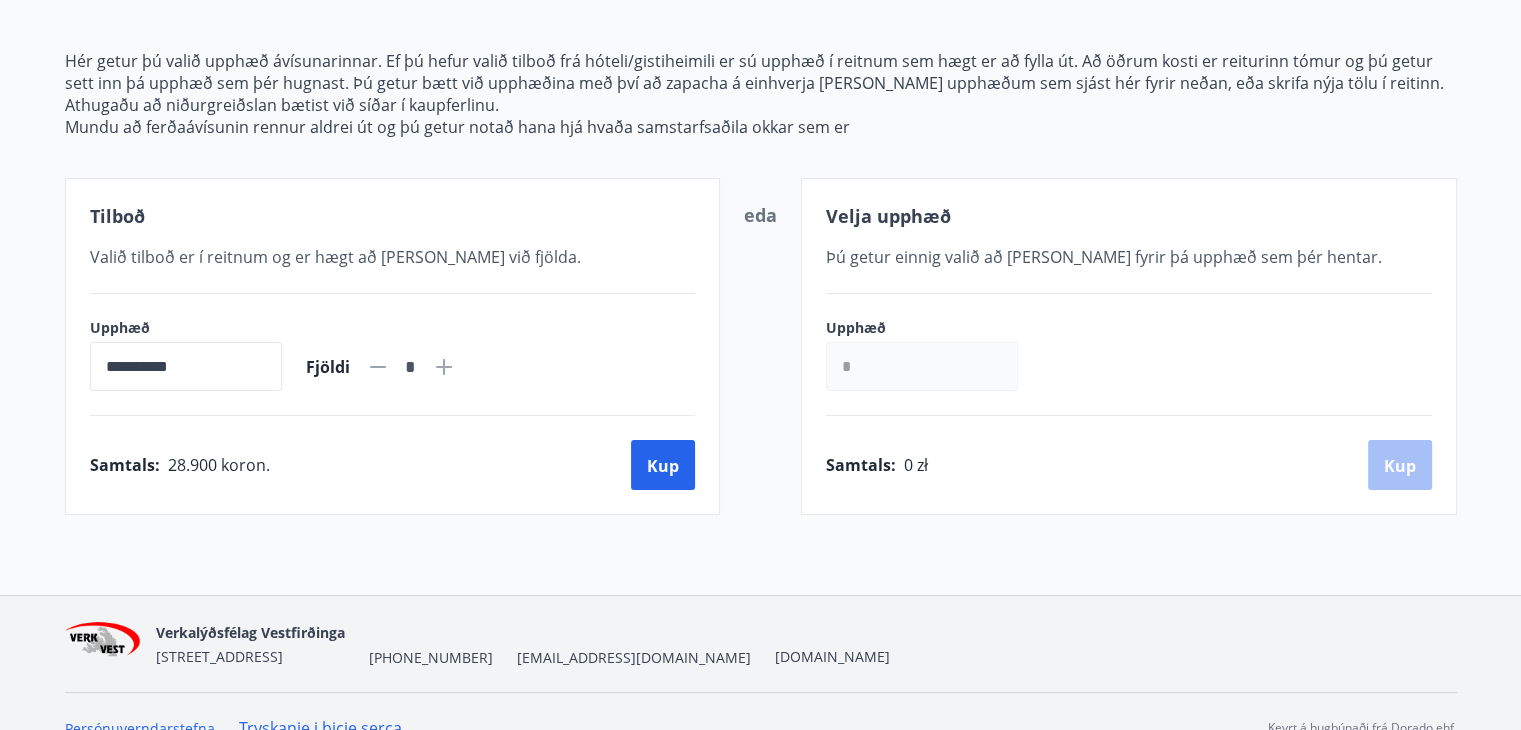 scroll, scrollTop: 259, scrollLeft: 0, axis: vertical 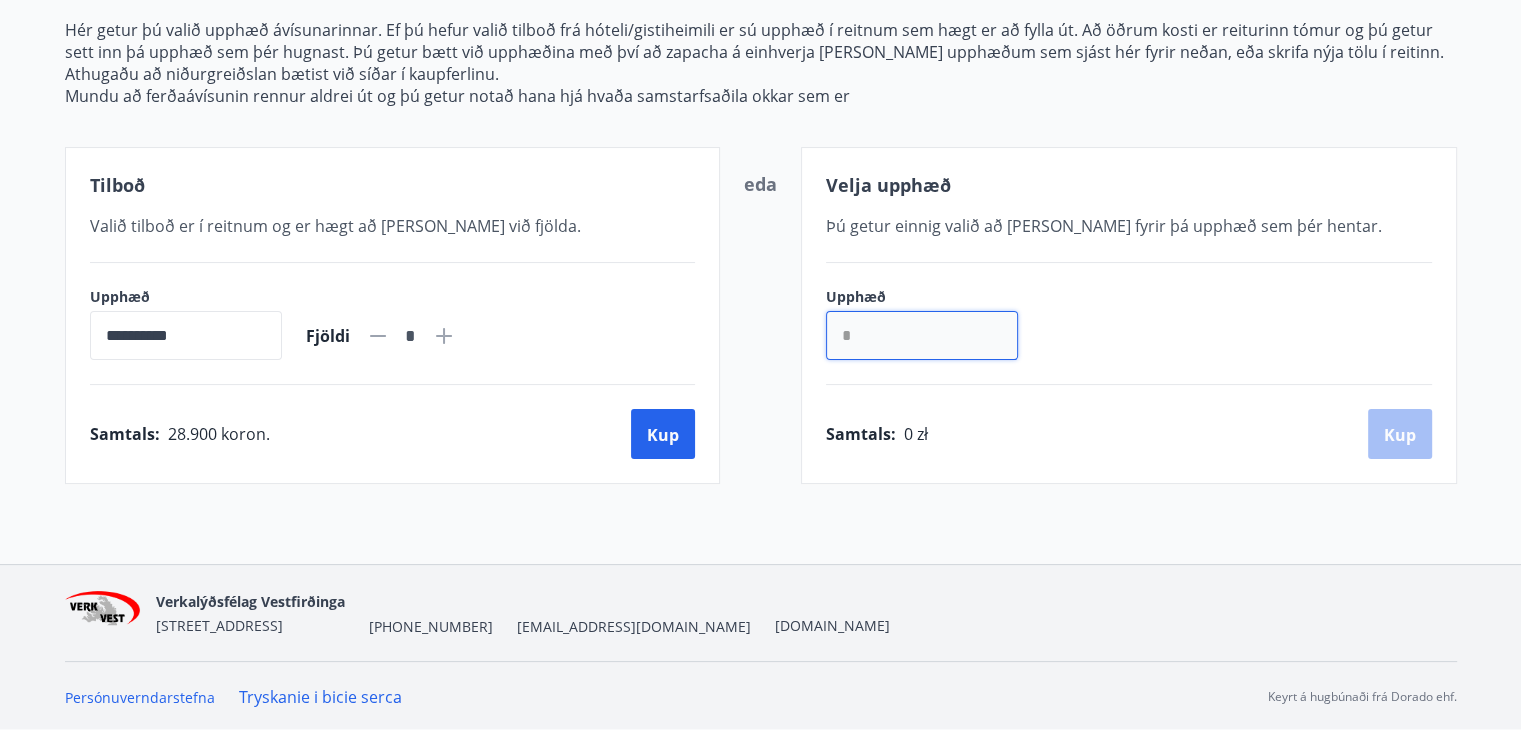 click on "*" at bounding box center [922, 335] 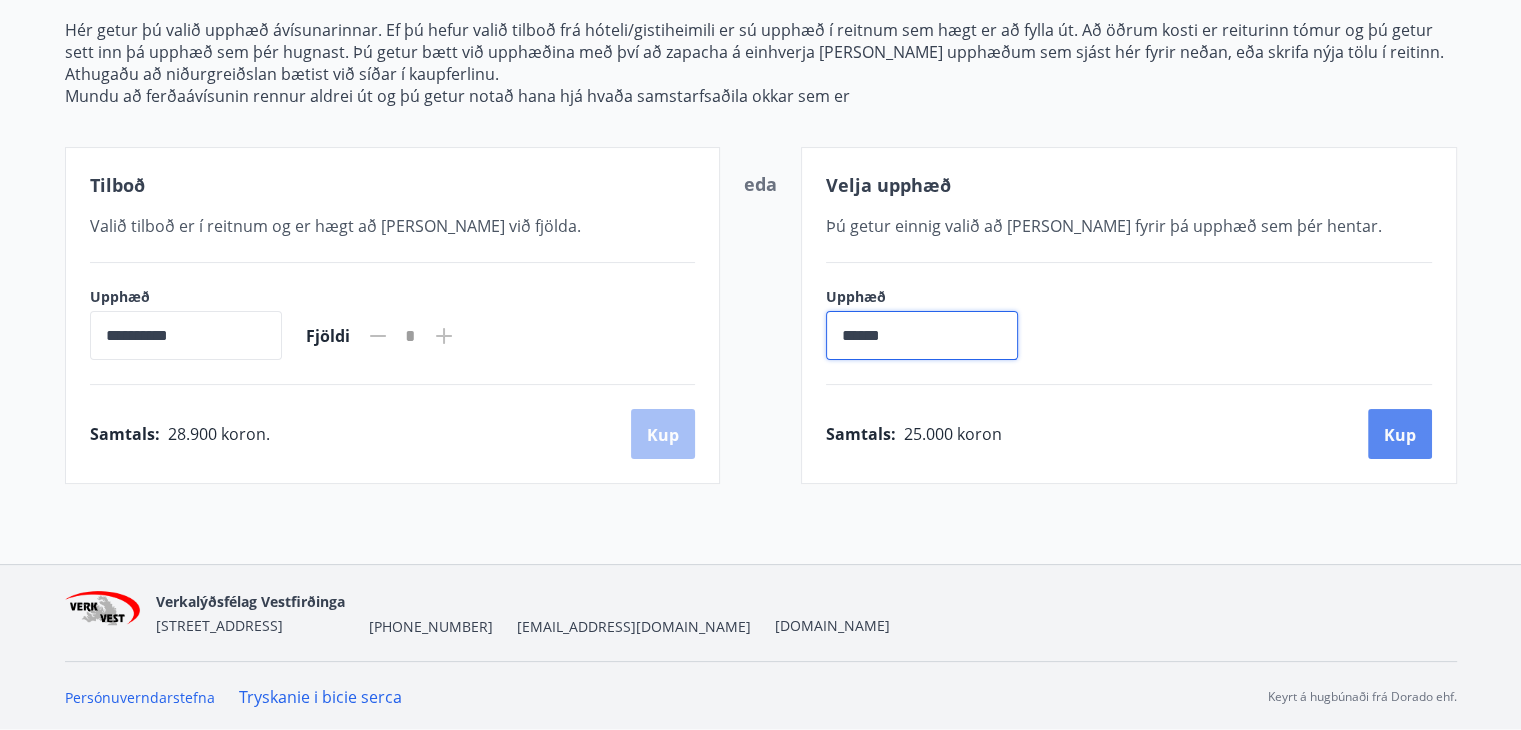 type on "******" 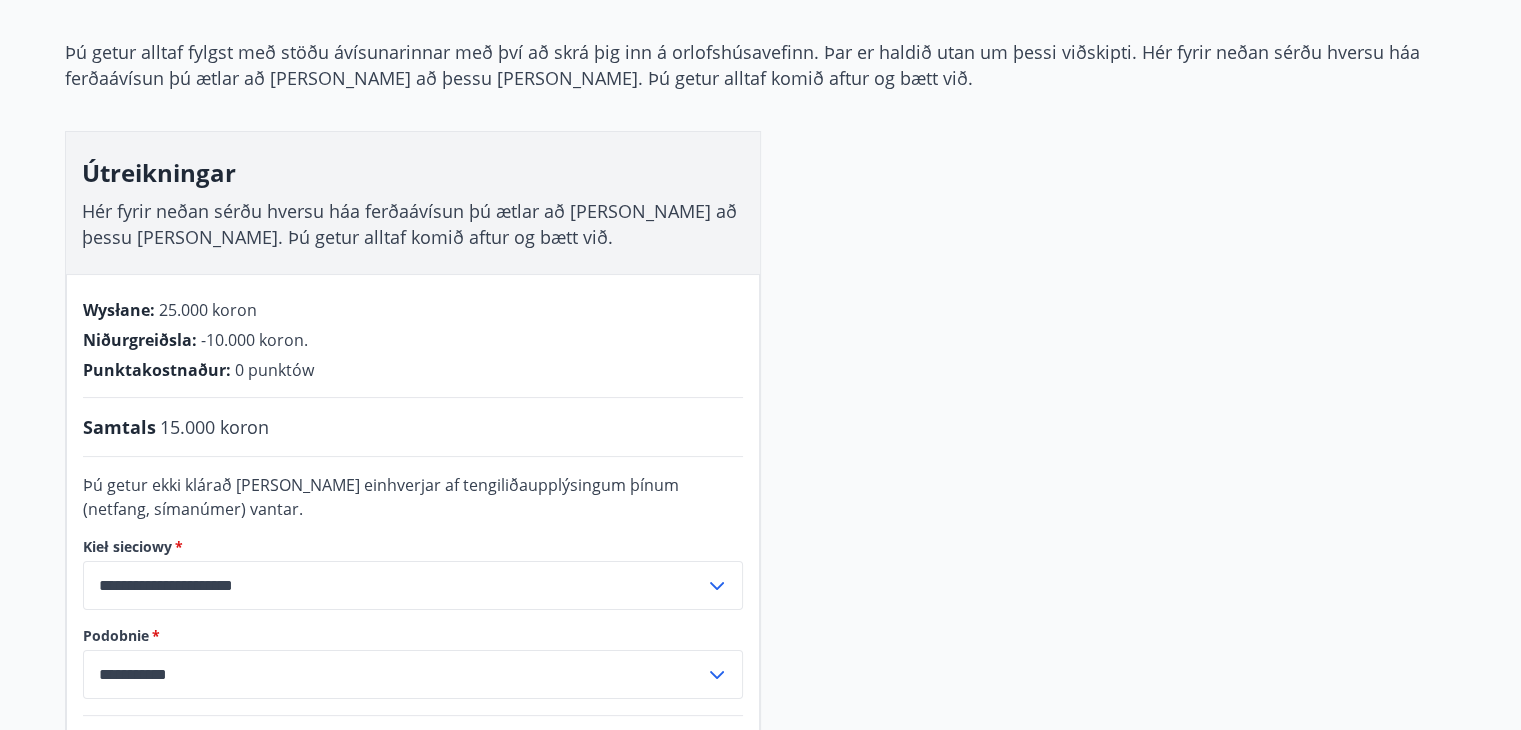 scroll, scrollTop: 0, scrollLeft: 0, axis: both 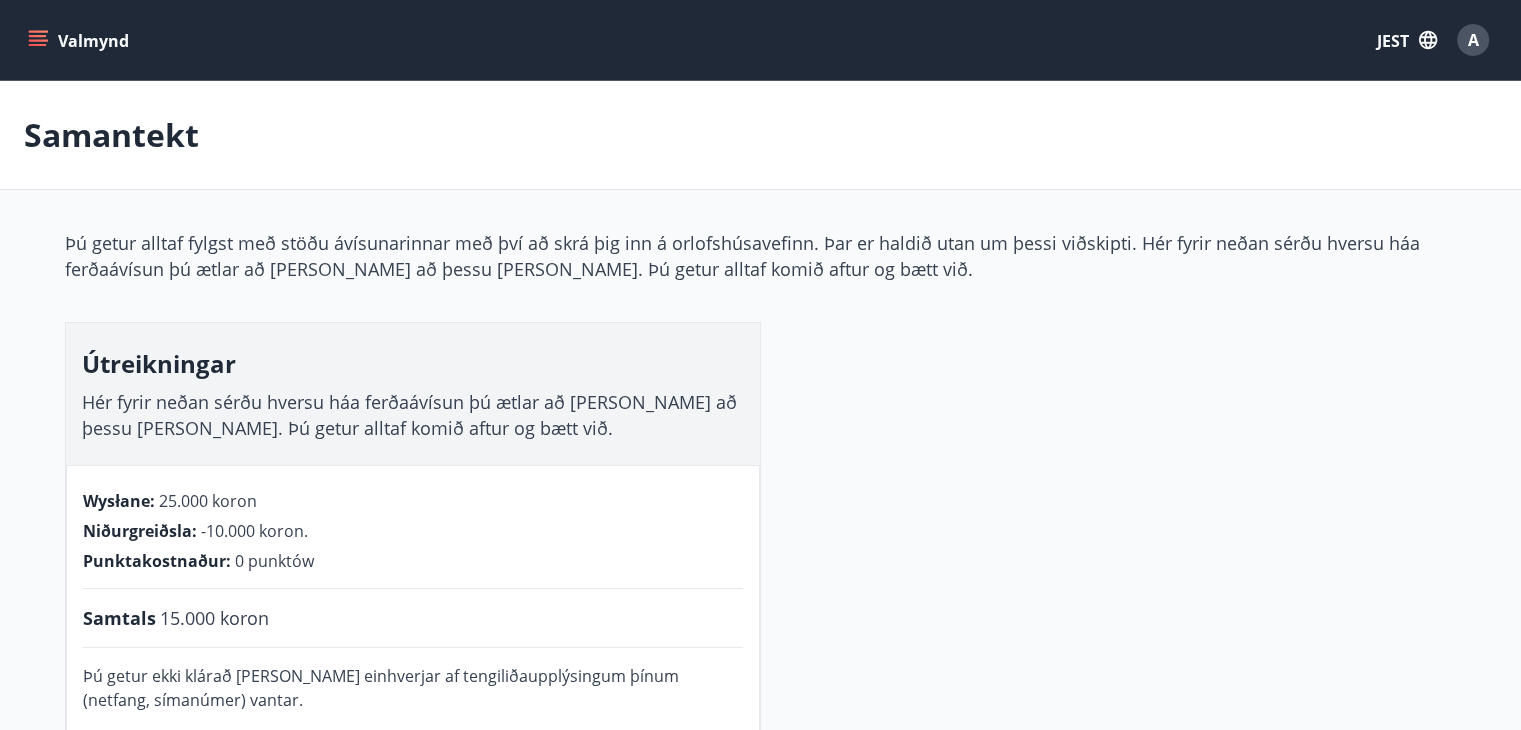 click on "Samantekt" at bounding box center [760, 135] 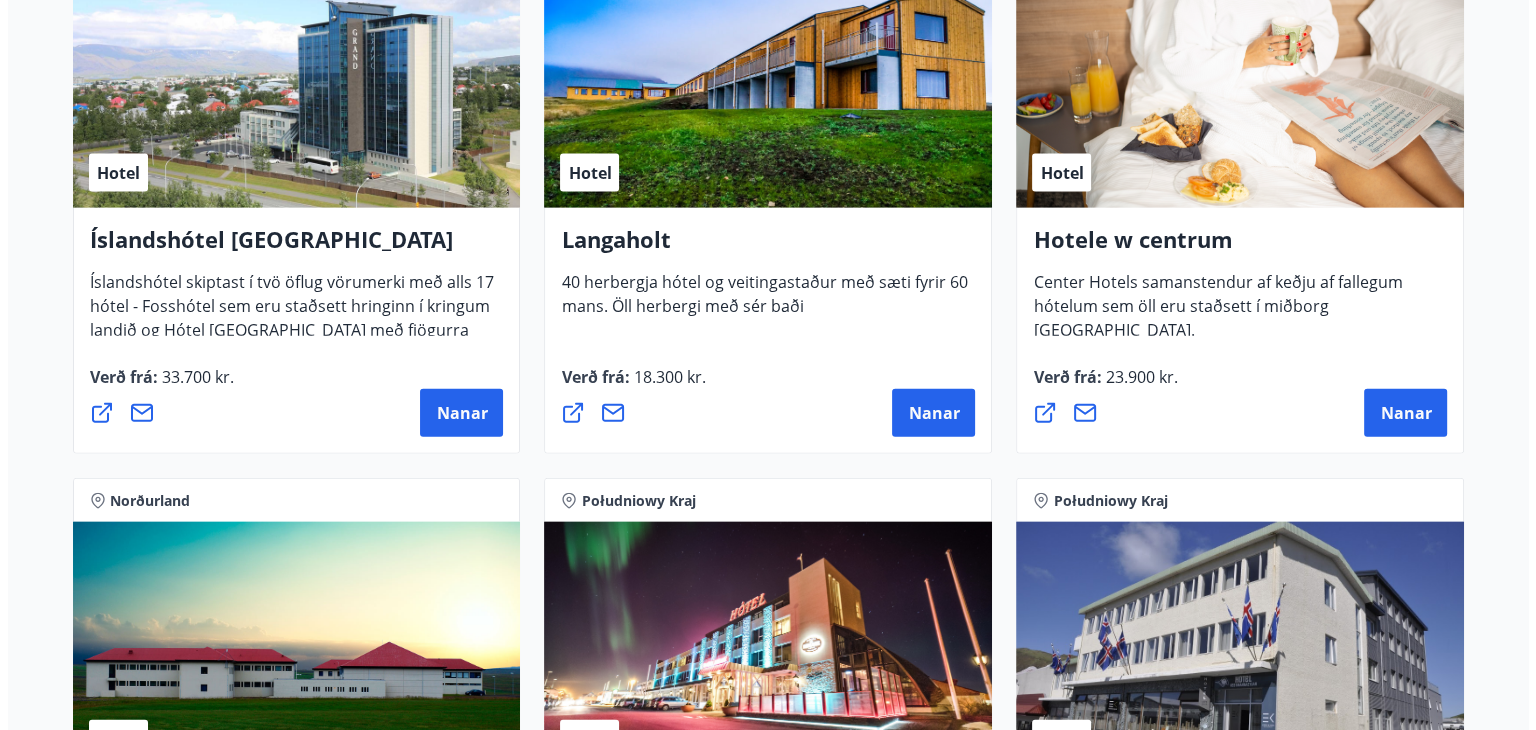 scroll, scrollTop: 4469, scrollLeft: 0, axis: vertical 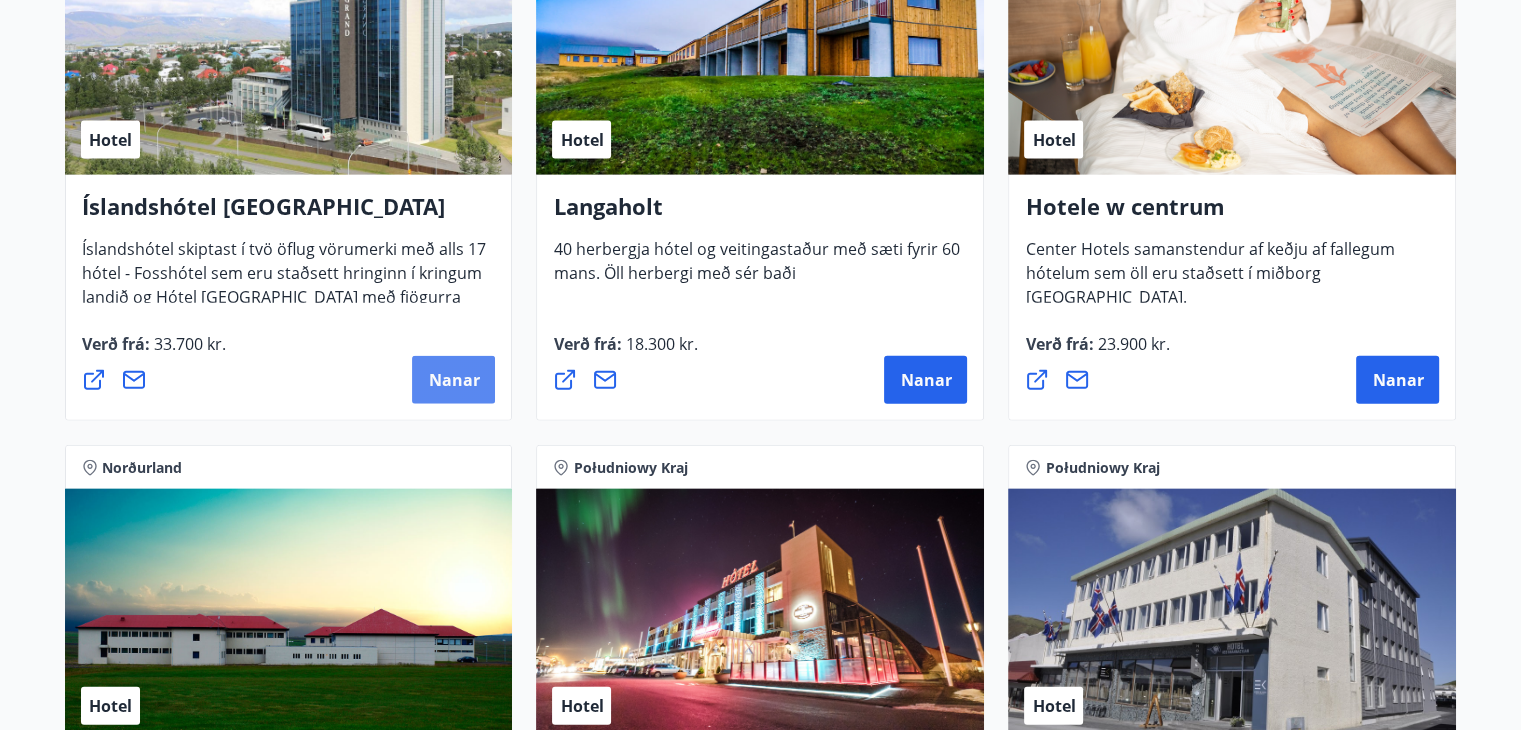 click on "Nanar" at bounding box center (453, 380) 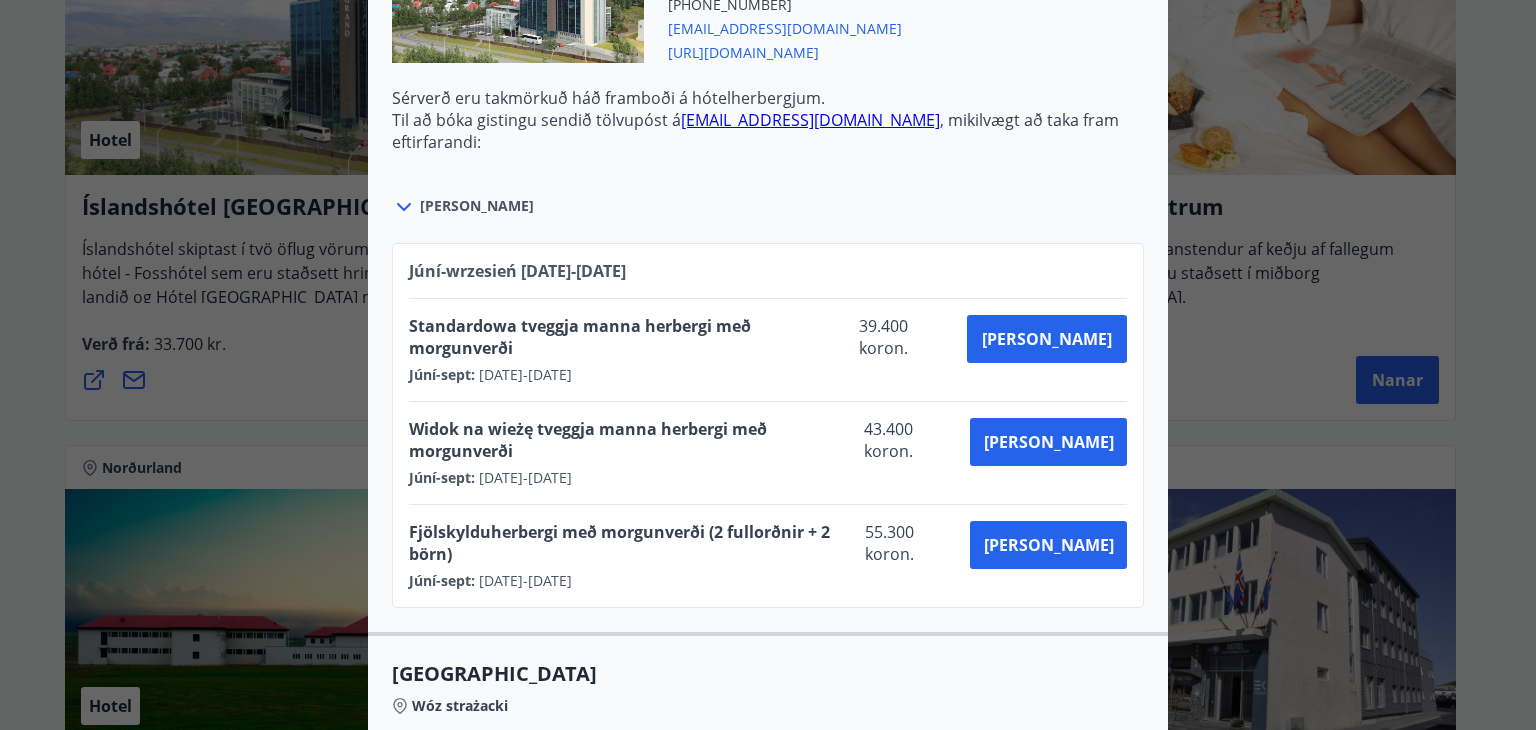 scroll, scrollTop: 900, scrollLeft: 0, axis: vertical 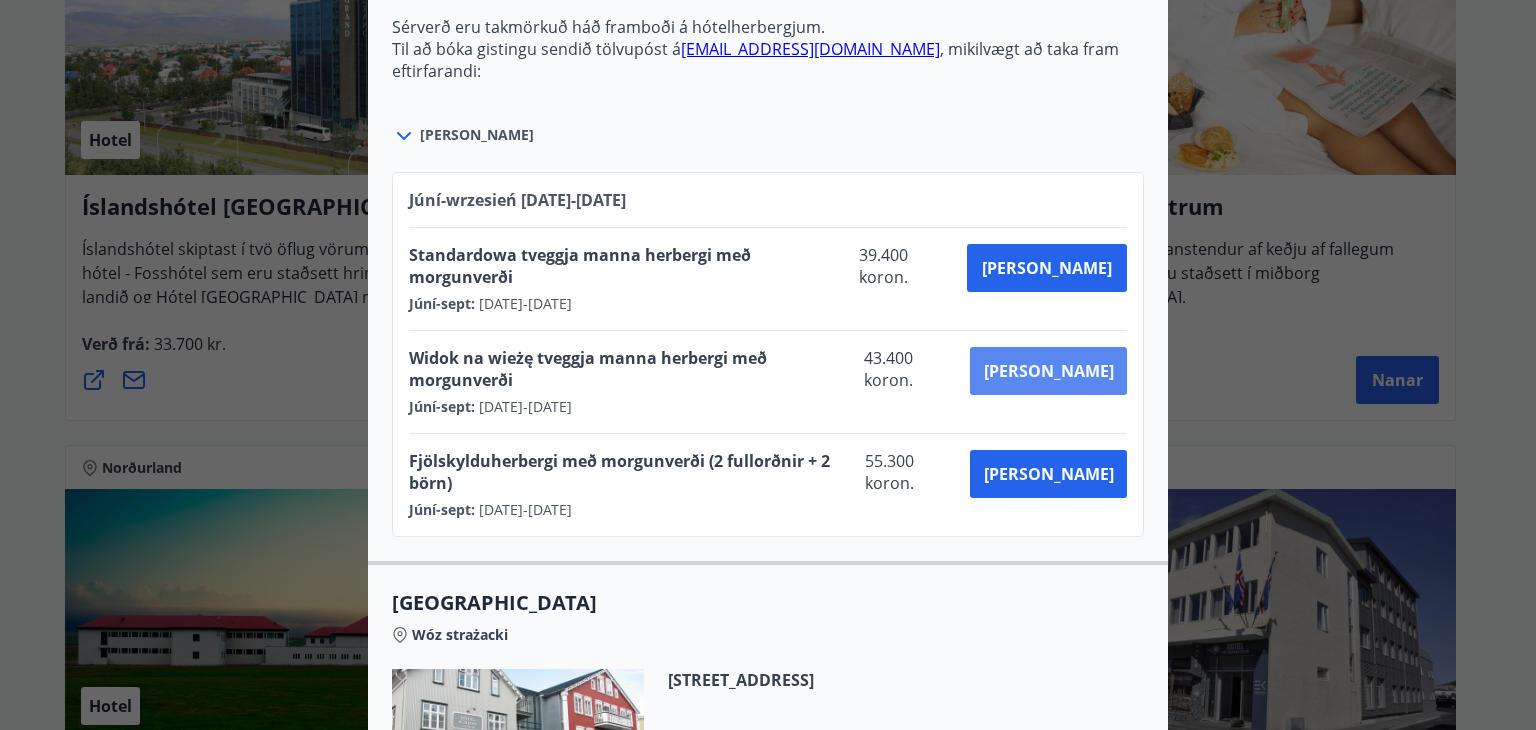 click on "[PERSON_NAME]" at bounding box center (1049, 371) 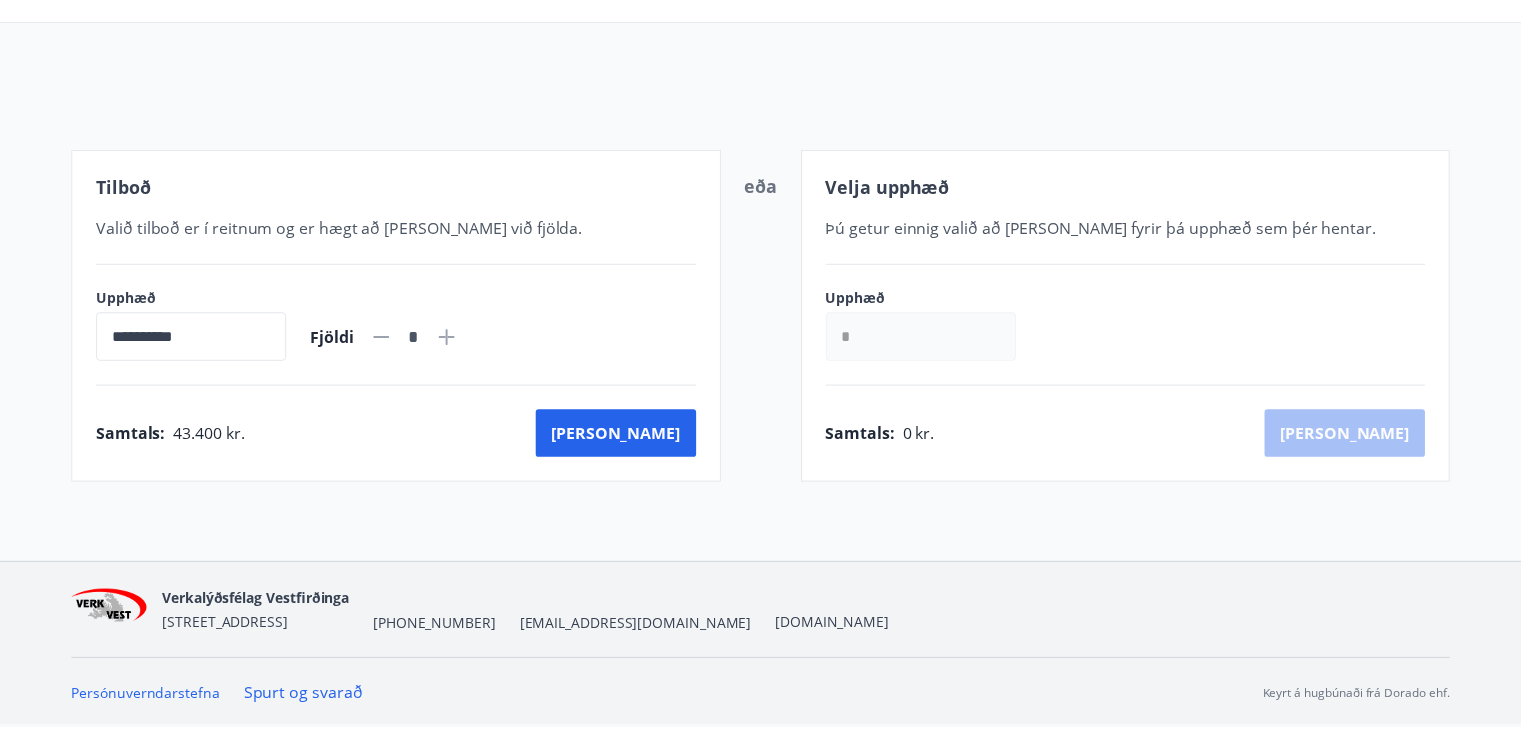 scroll, scrollTop: 169, scrollLeft: 0, axis: vertical 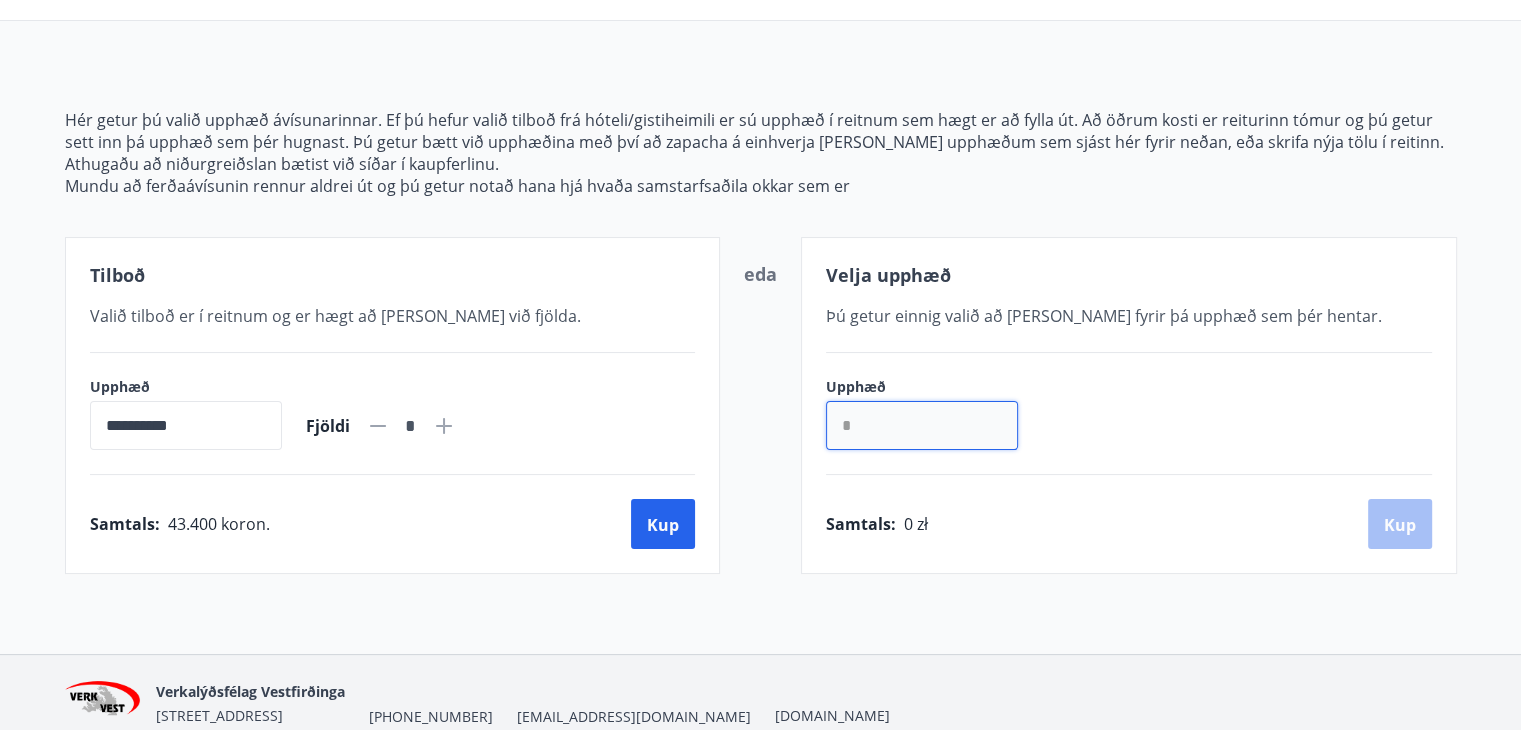 click on "*" at bounding box center [922, 425] 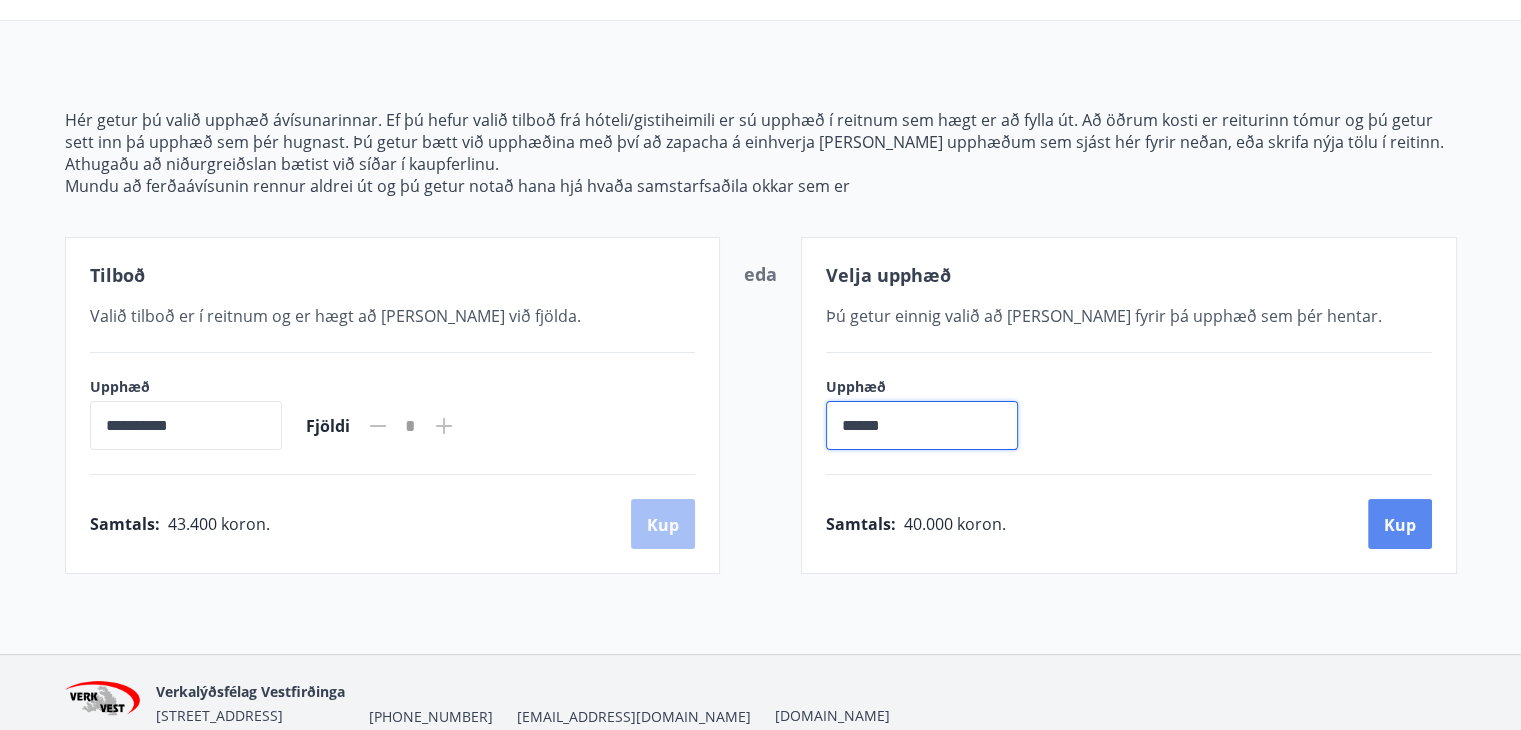 type on "******" 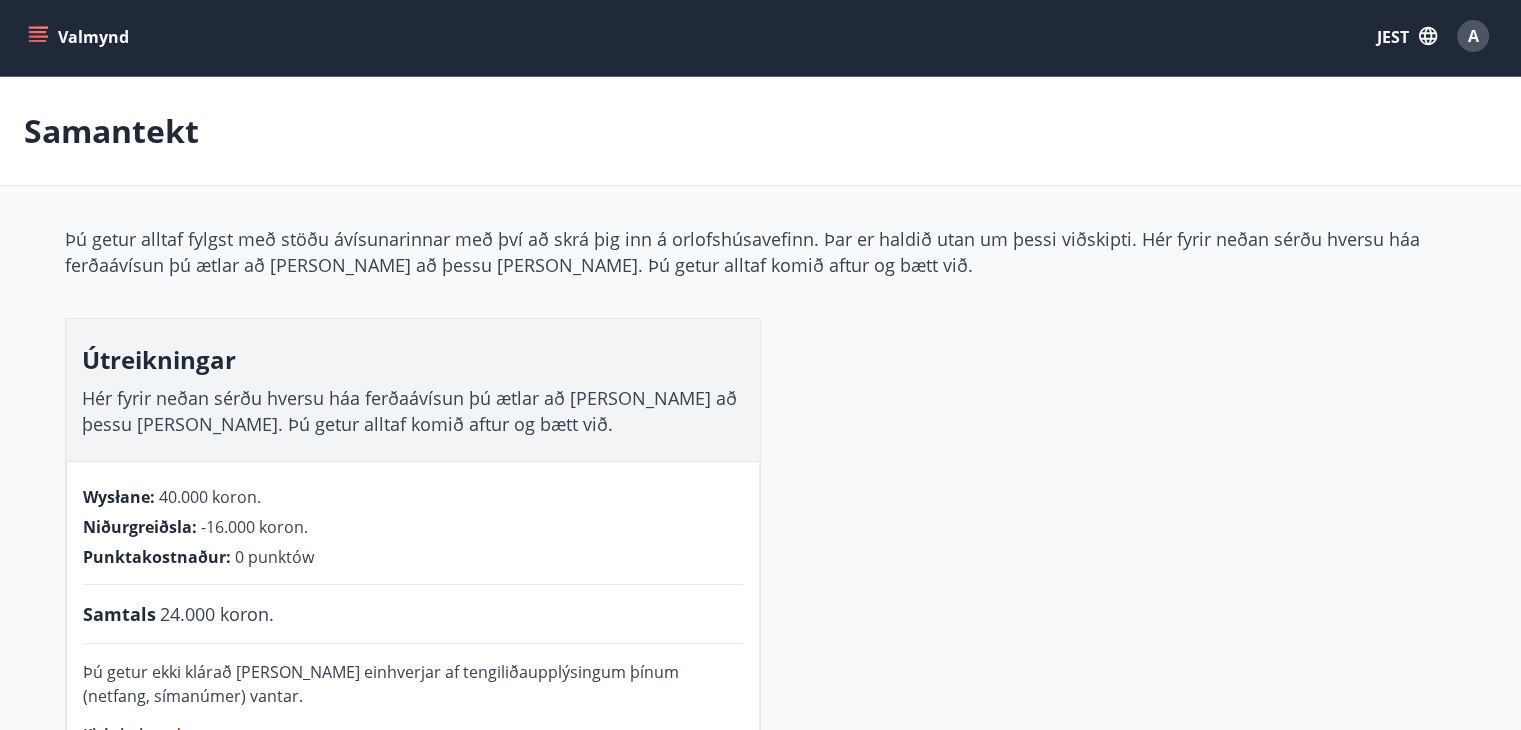 scroll, scrollTop: 0, scrollLeft: 0, axis: both 